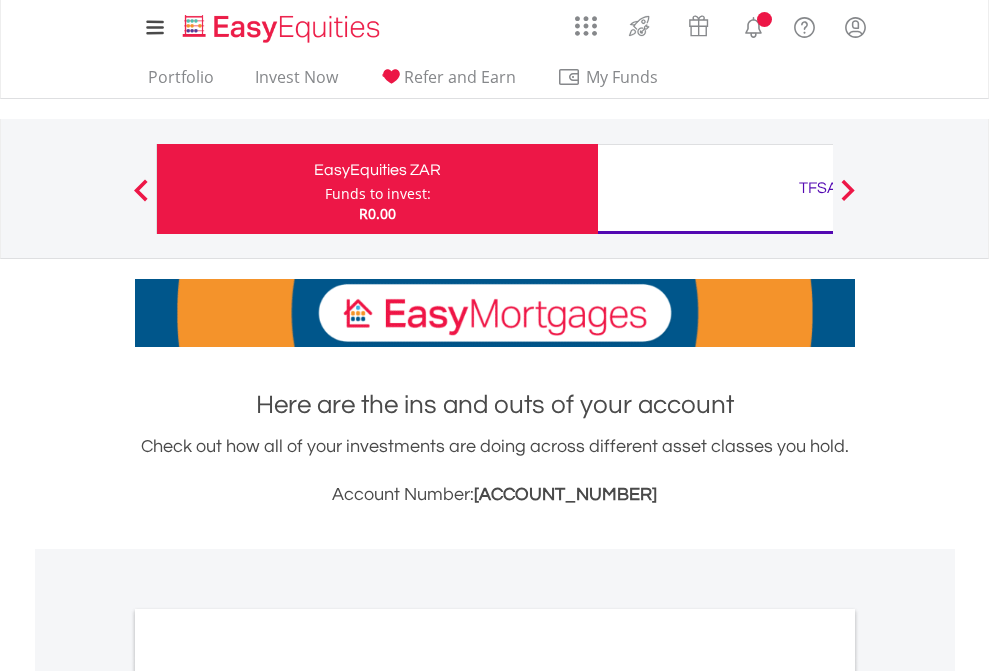 scroll, scrollTop: 0, scrollLeft: 0, axis: both 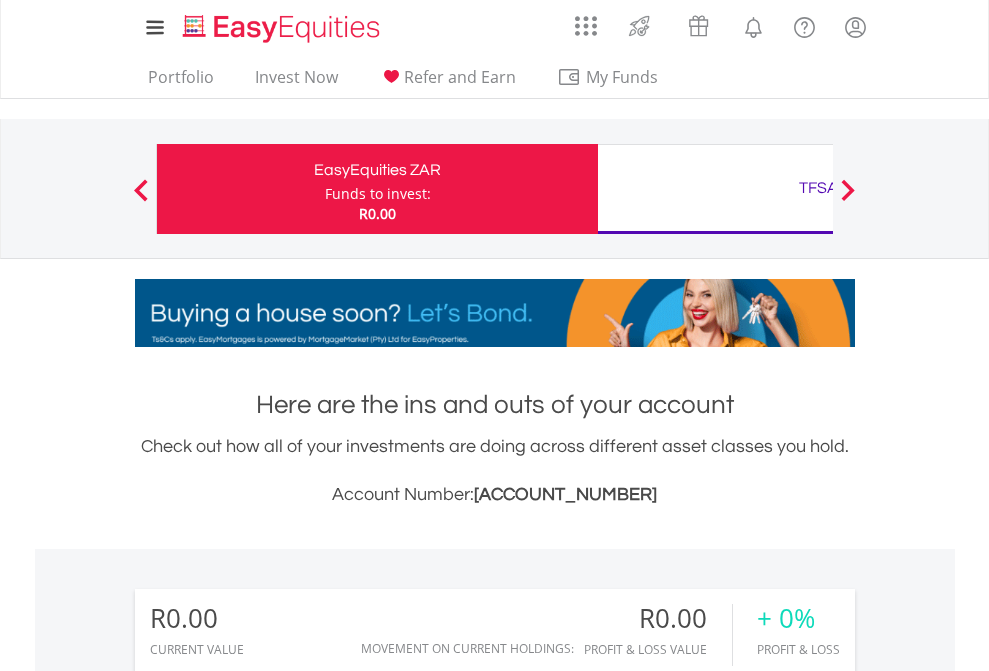 click on "Funds to invest:" at bounding box center (378, 194) 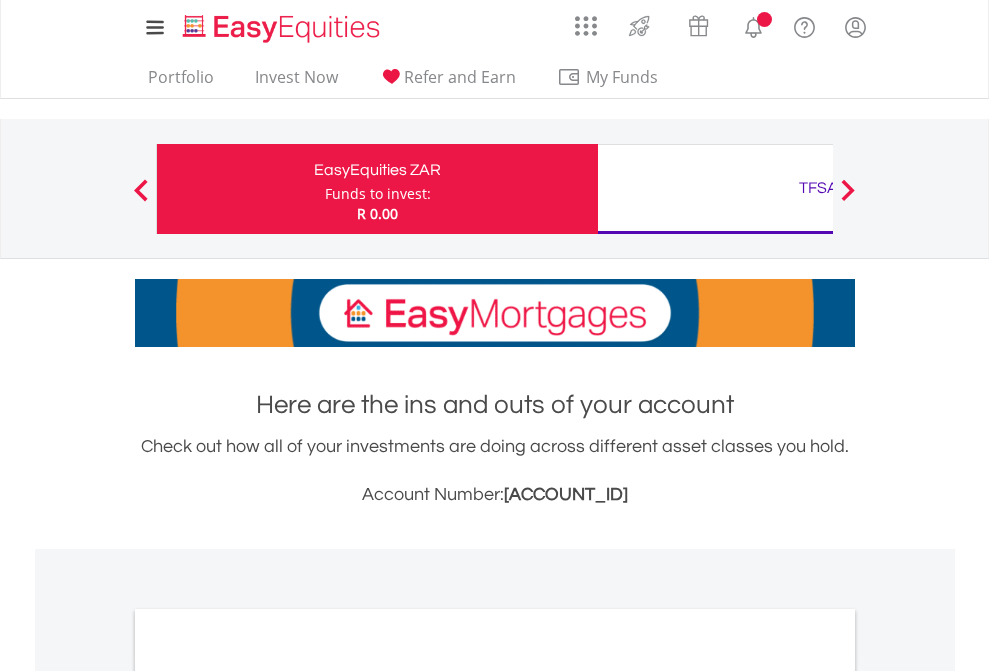 scroll, scrollTop: 0, scrollLeft: 0, axis: both 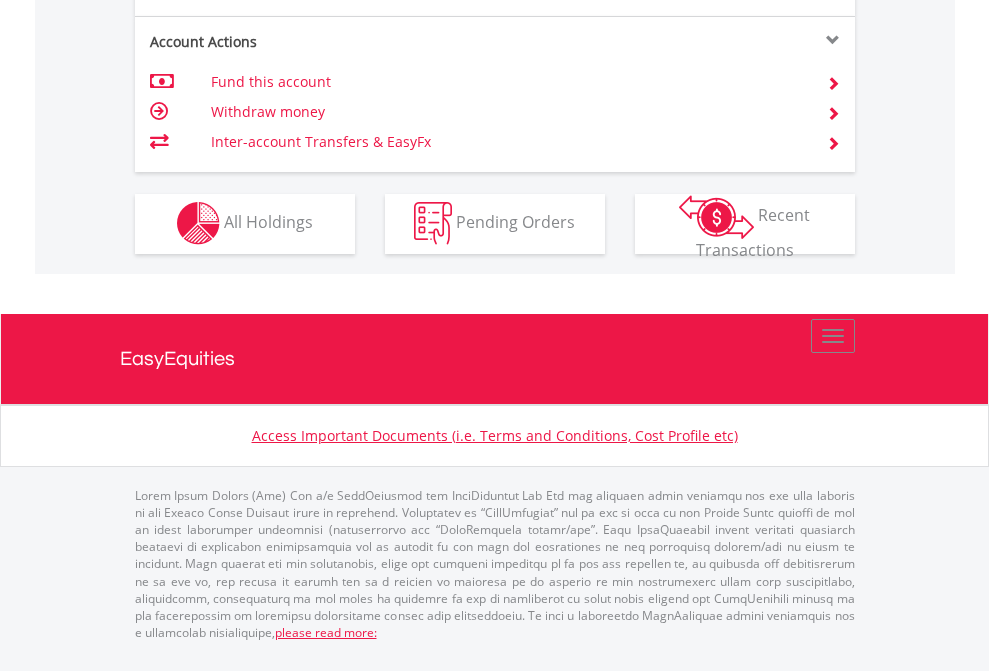 click on "Investment types" at bounding box center [706, -353] 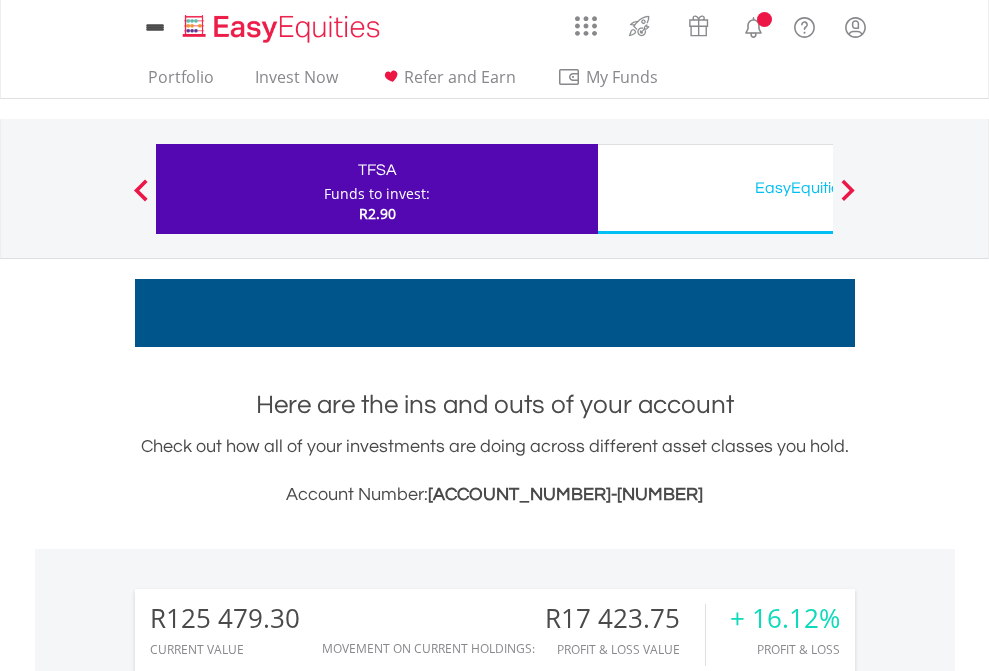 scroll, scrollTop: 0, scrollLeft: 0, axis: both 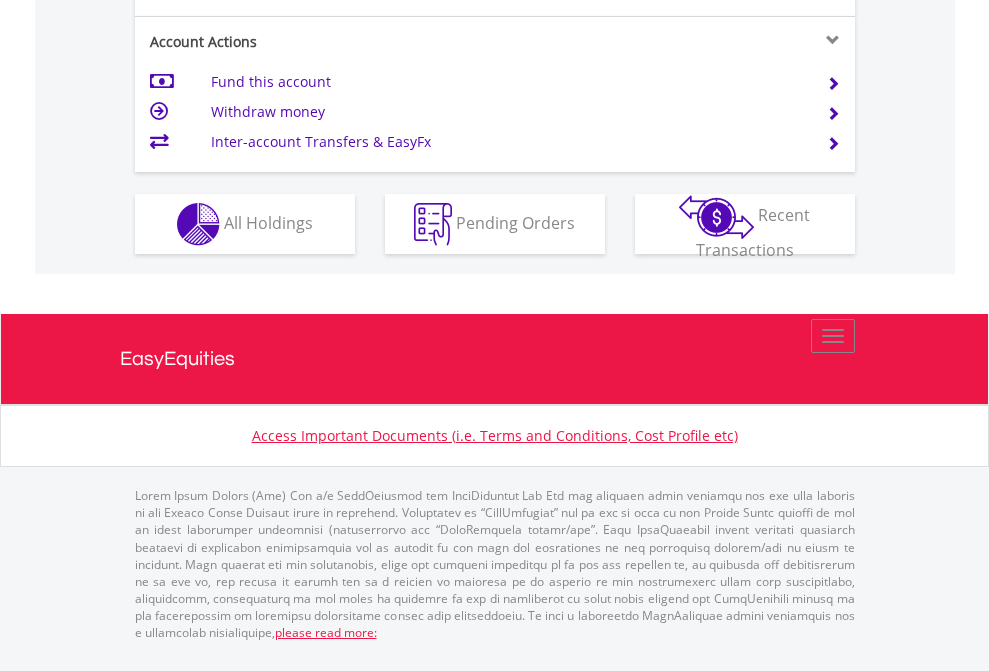 click on "Investment types" at bounding box center [706, -337] 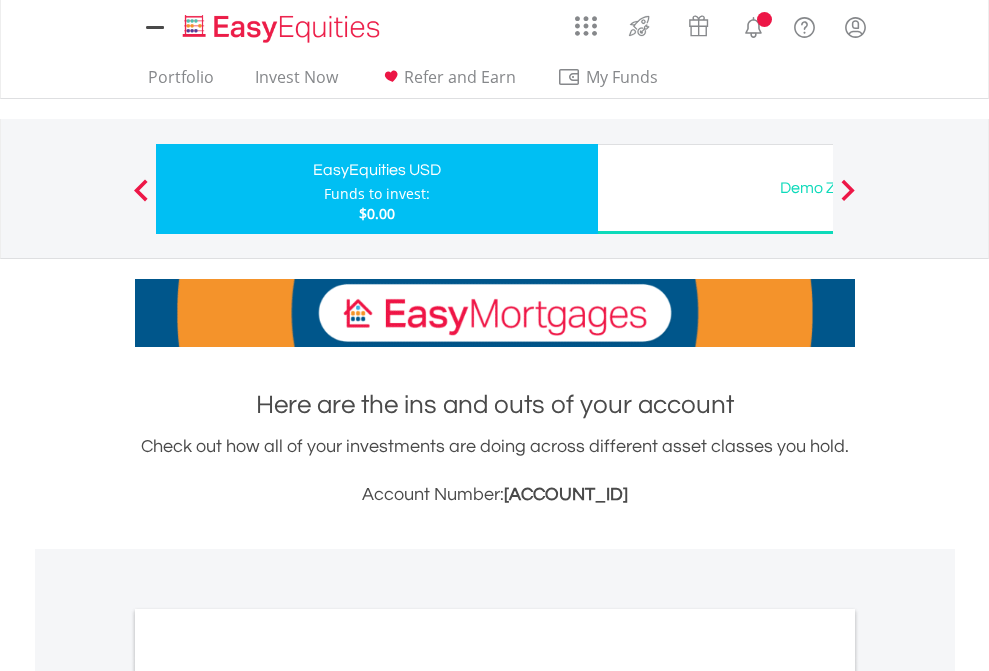 scroll, scrollTop: 0, scrollLeft: 0, axis: both 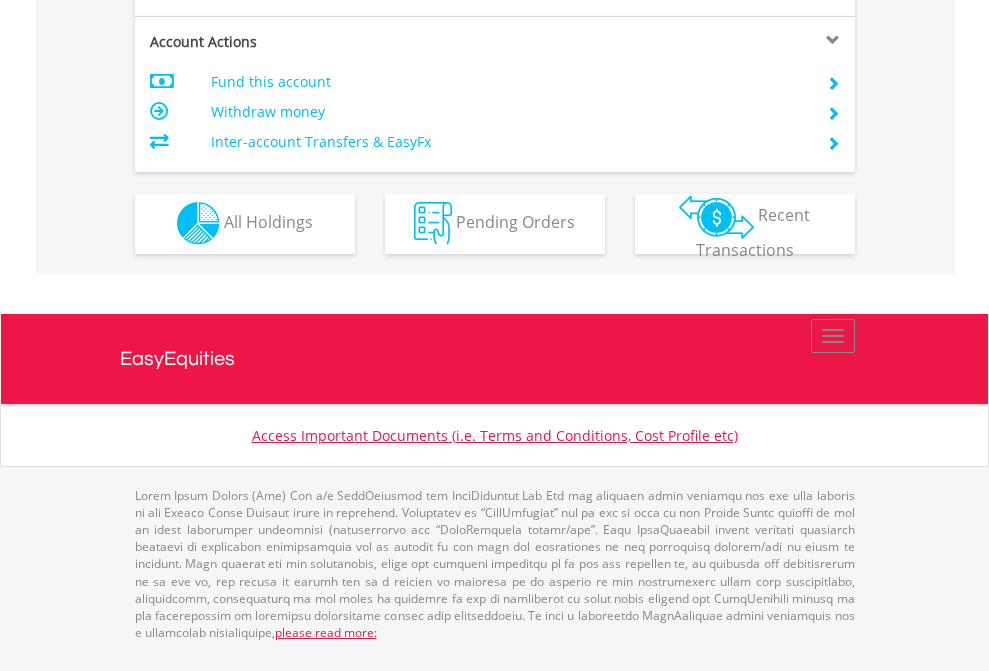 click on "Investment types" at bounding box center (706, -353) 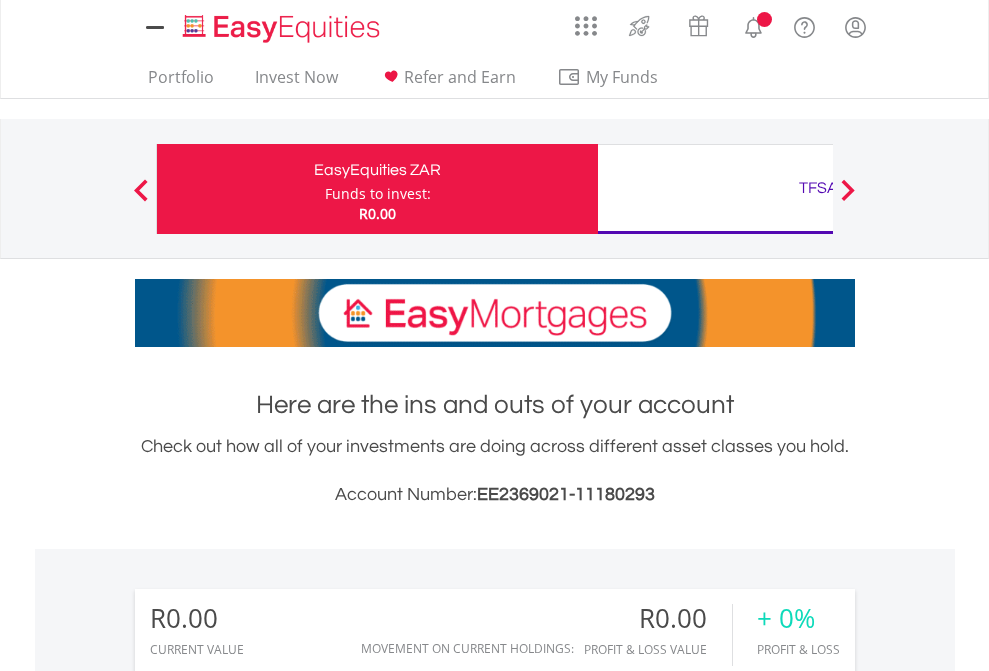 scroll, scrollTop: 0, scrollLeft: 0, axis: both 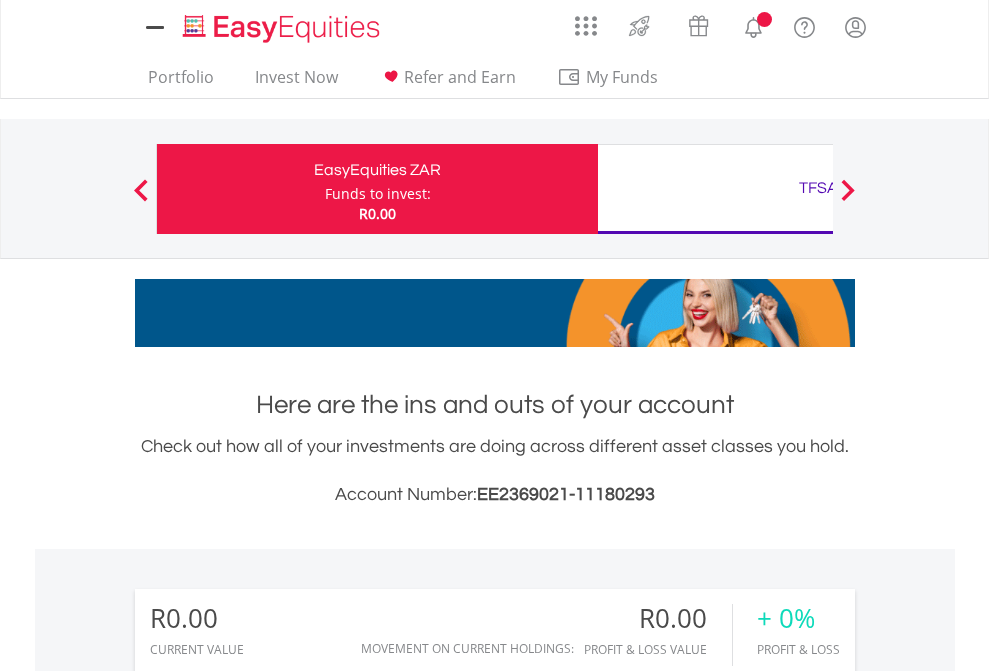click on "All Holdings" at bounding box center [268, 1442] 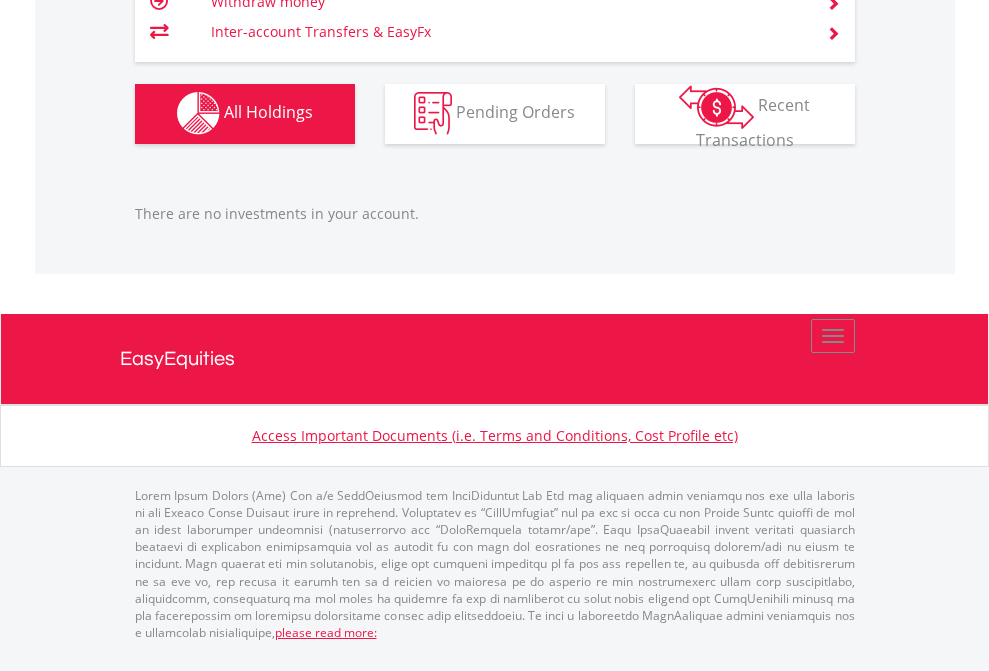 scroll, scrollTop: 1980, scrollLeft: 0, axis: vertical 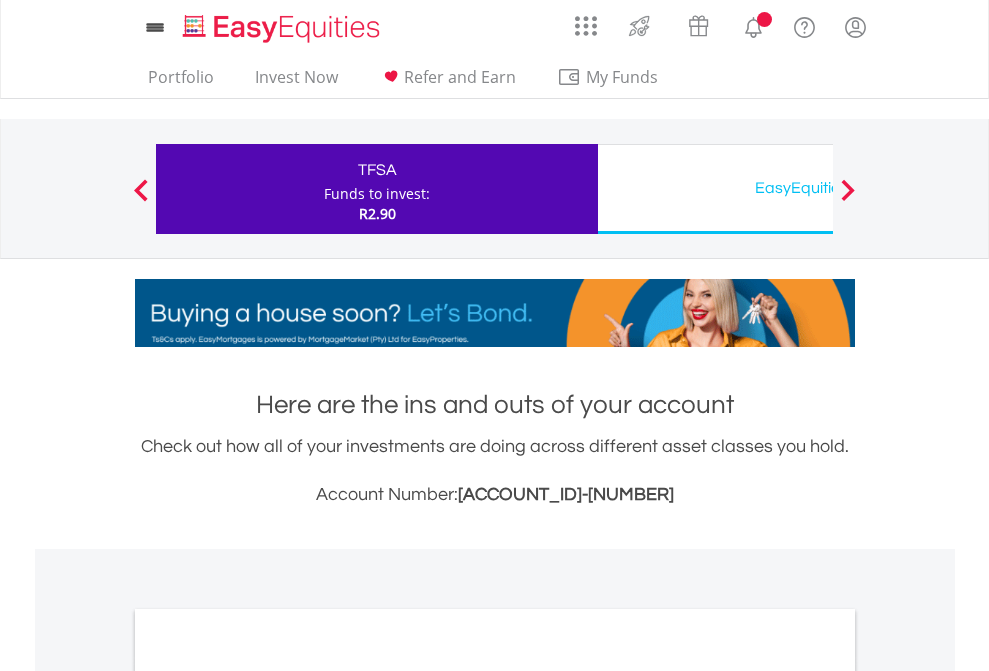click on "All Holdings" at bounding box center (268, 1096) 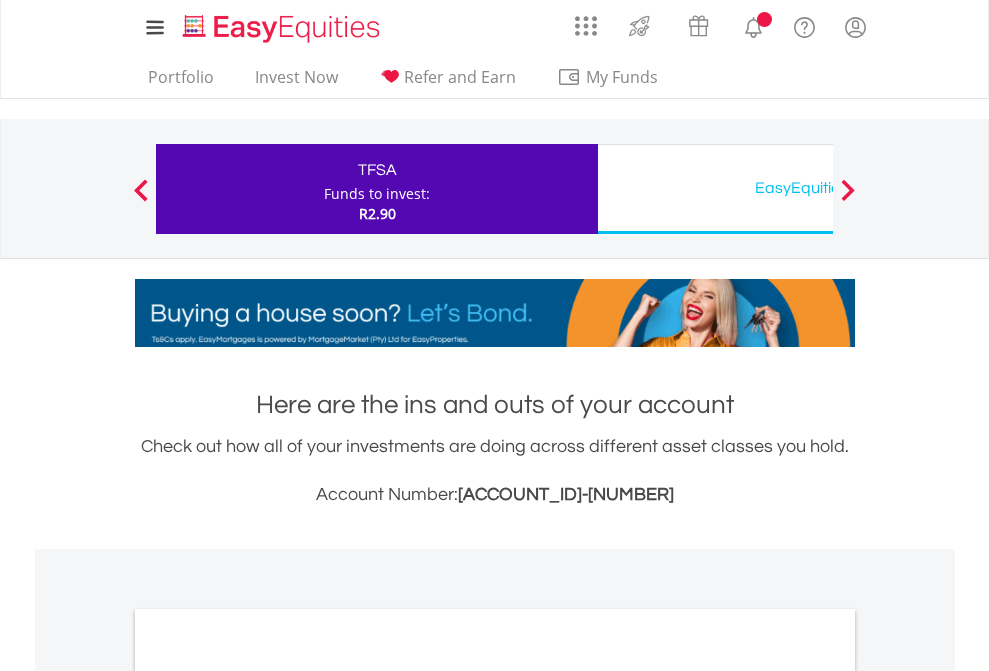 scroll, scrollTop: 1202, scrollLeft: 0, axis: vertical 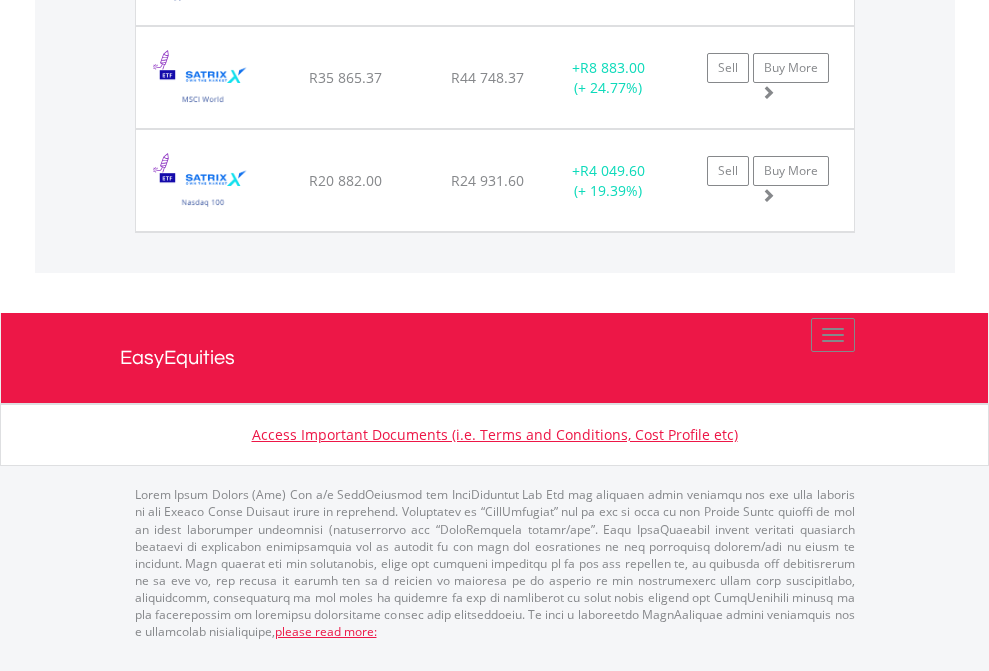 click on "EasyEquities USD" at bounding box center (818, -1854) 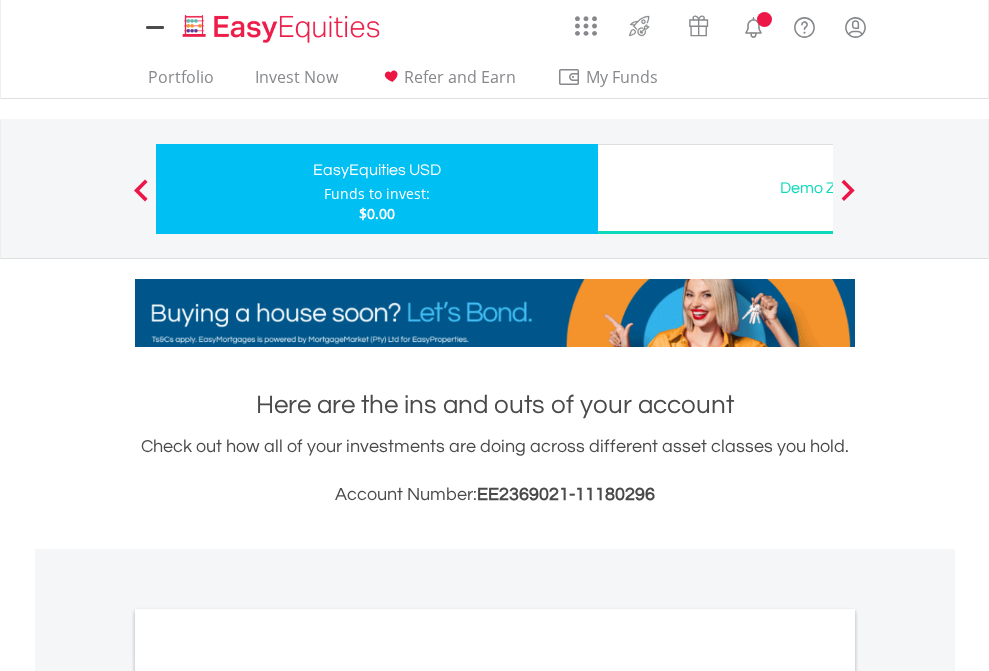 scroll, scrollTop: 0, scrollLeft: 0, axis: both 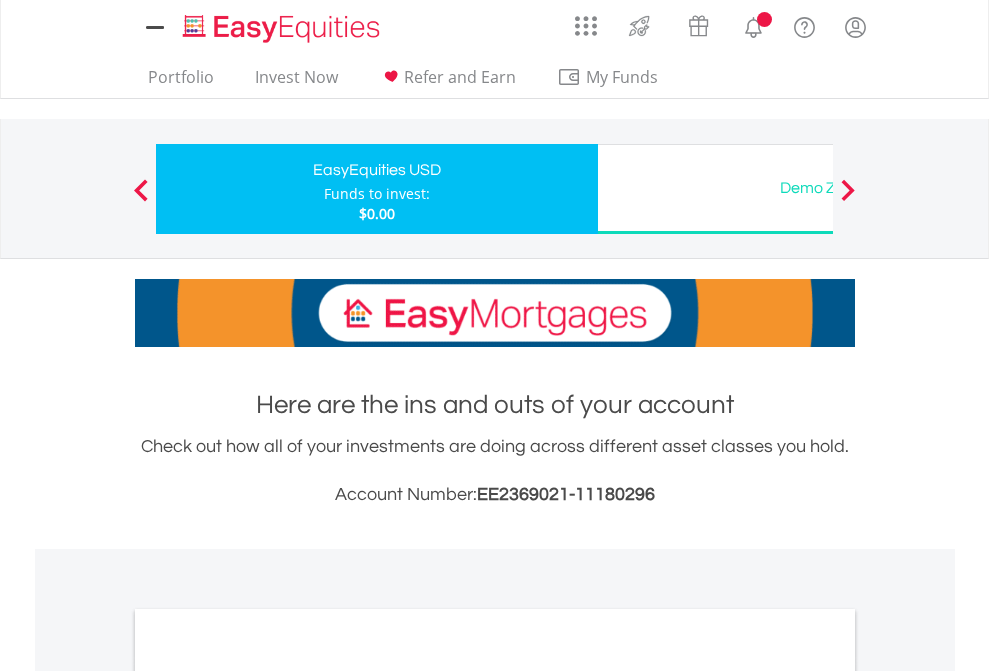 click on "All Holdings" at bounding box center [268, 1096] 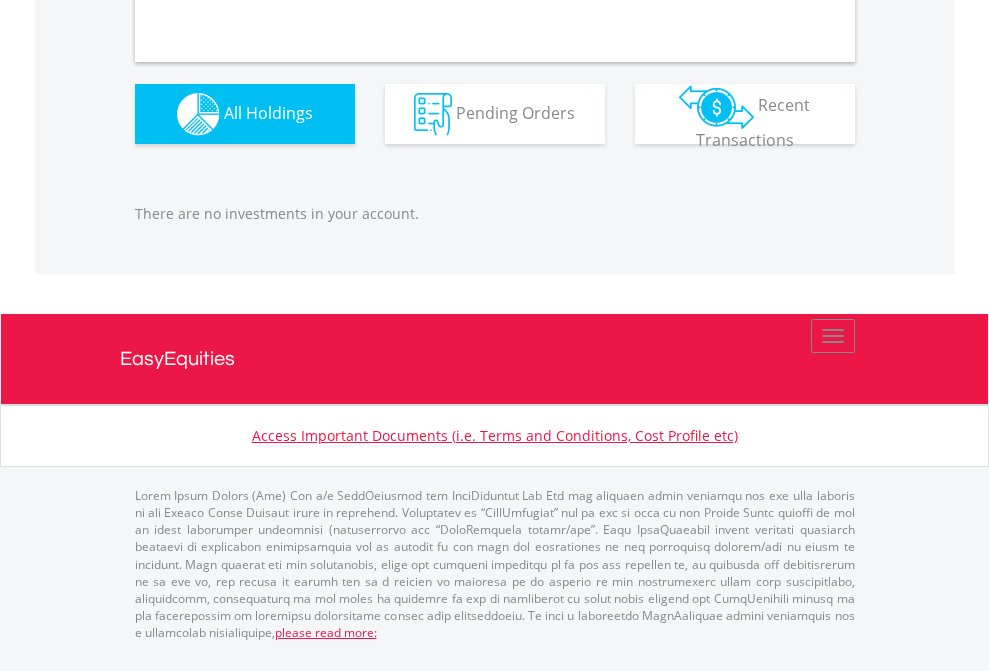 scroll, scrollTop: 1980, scrollLeft: 0, axis: vertical 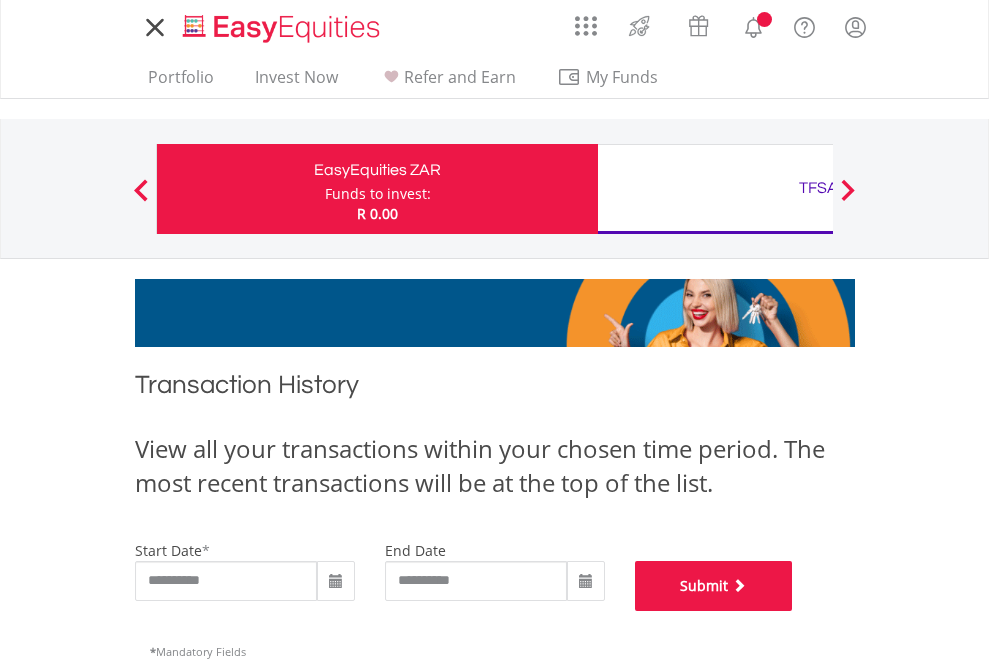 click on "Submit" at bounding box center (714, 586) 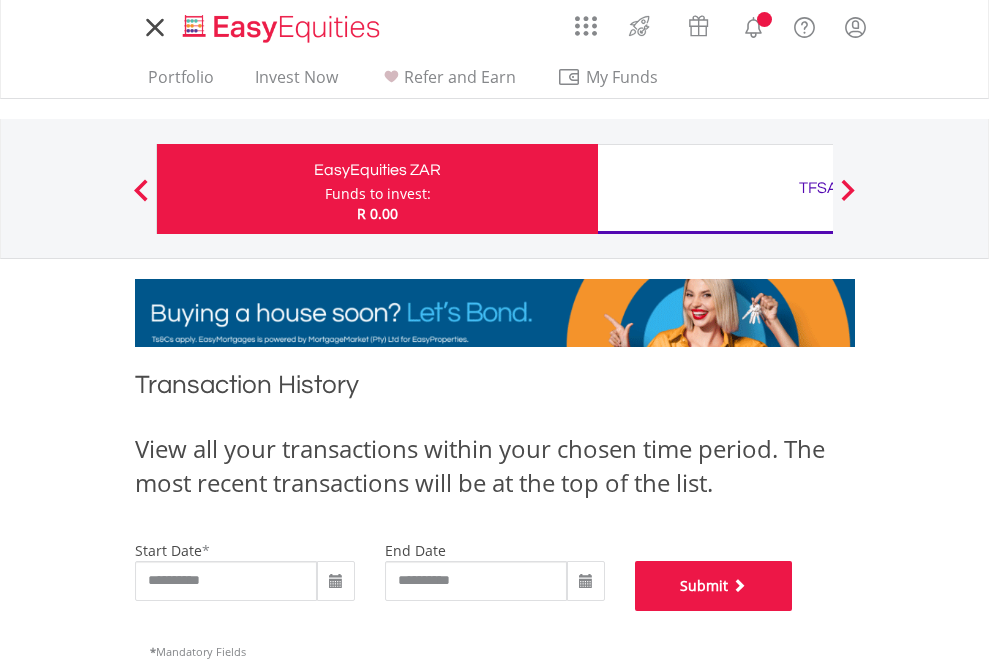 scroll, scrollTop: 811, scrollLeft: 0, axis: vertical 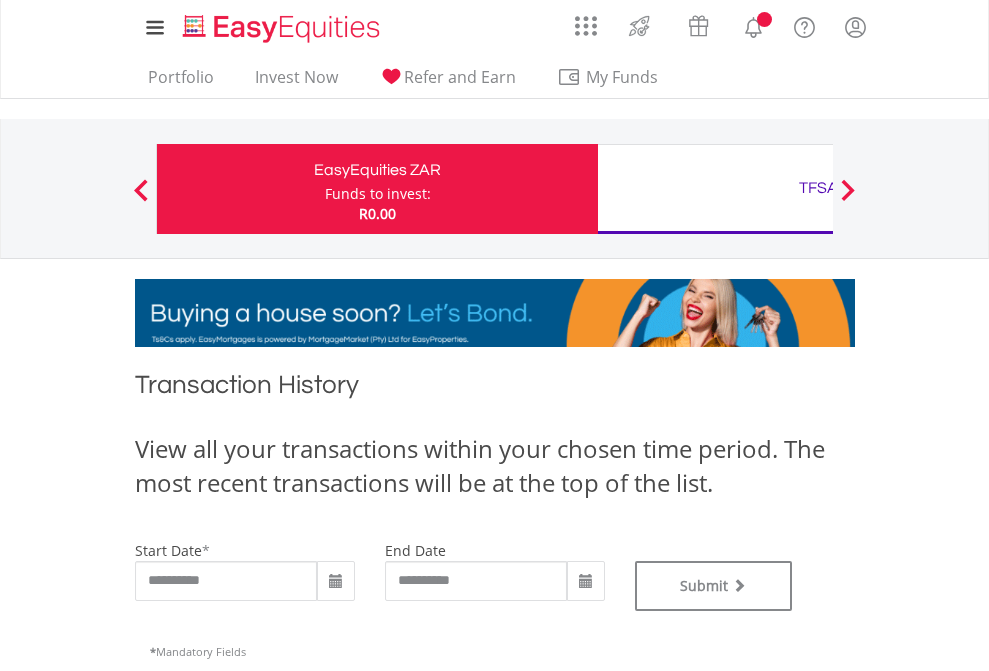 click on "TFSA" at bounding box center (818, 188) 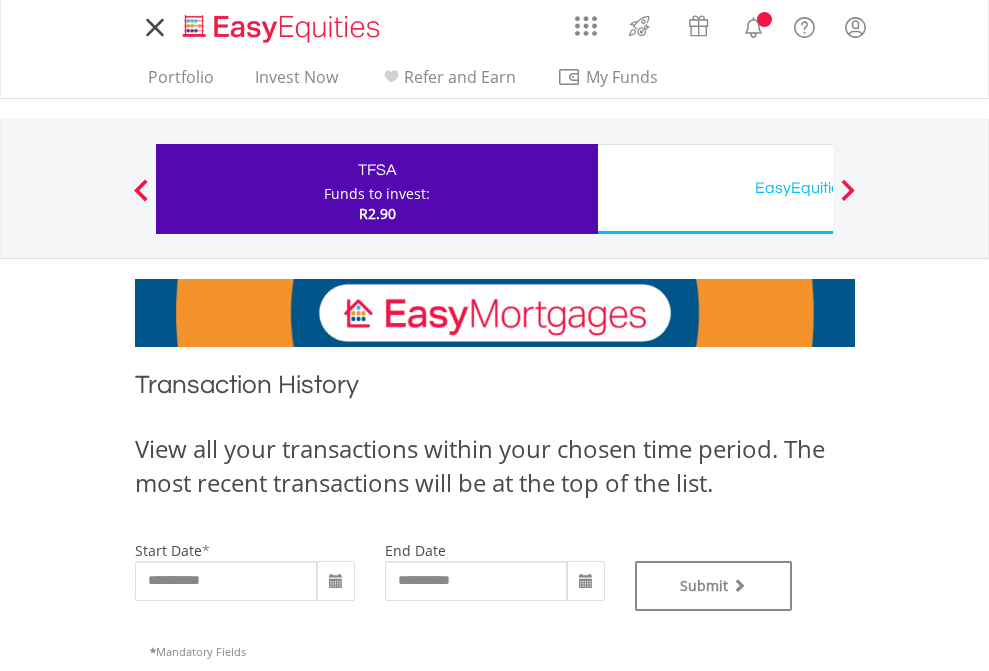 scroll, scrollTop: 0, scrollLeft: 0, axis: both 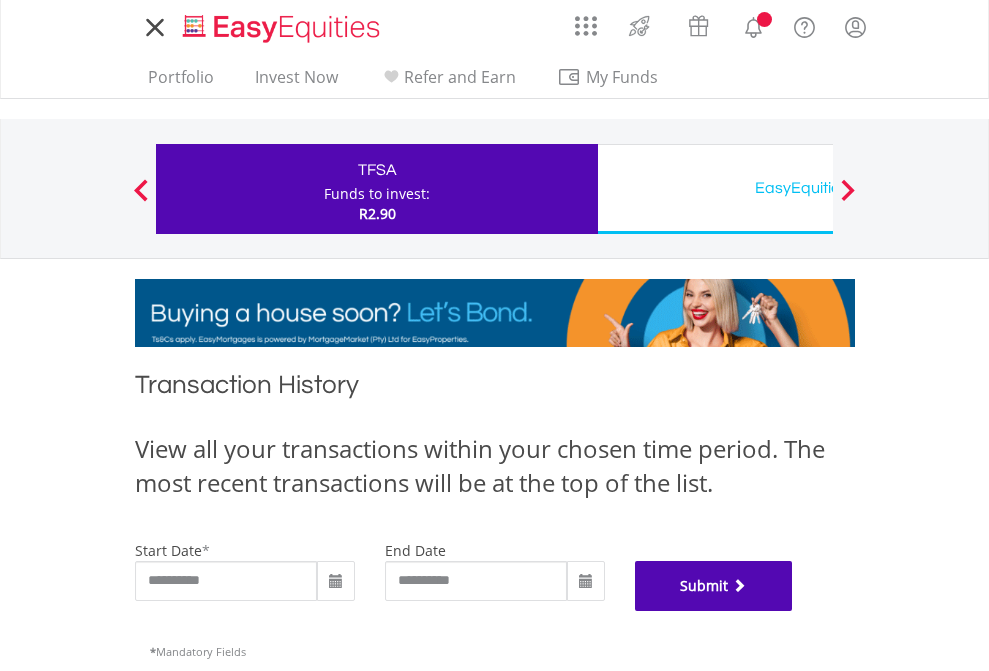 click on "Submit" at bounding box center (714, 586) 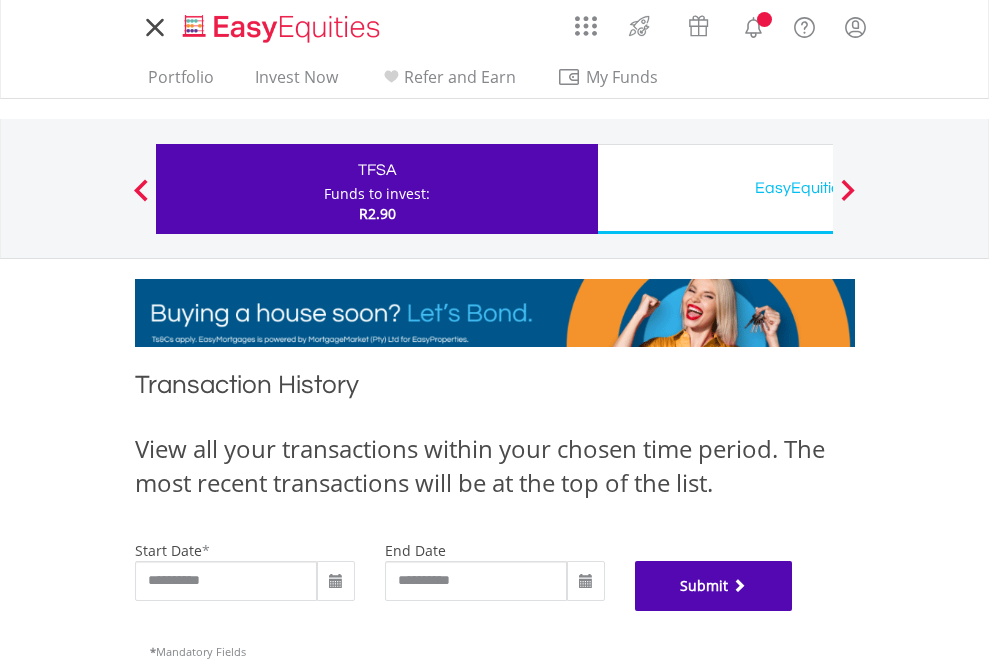 scroll, scrollTop: 811, scrollLeft: 0, axis: vertical 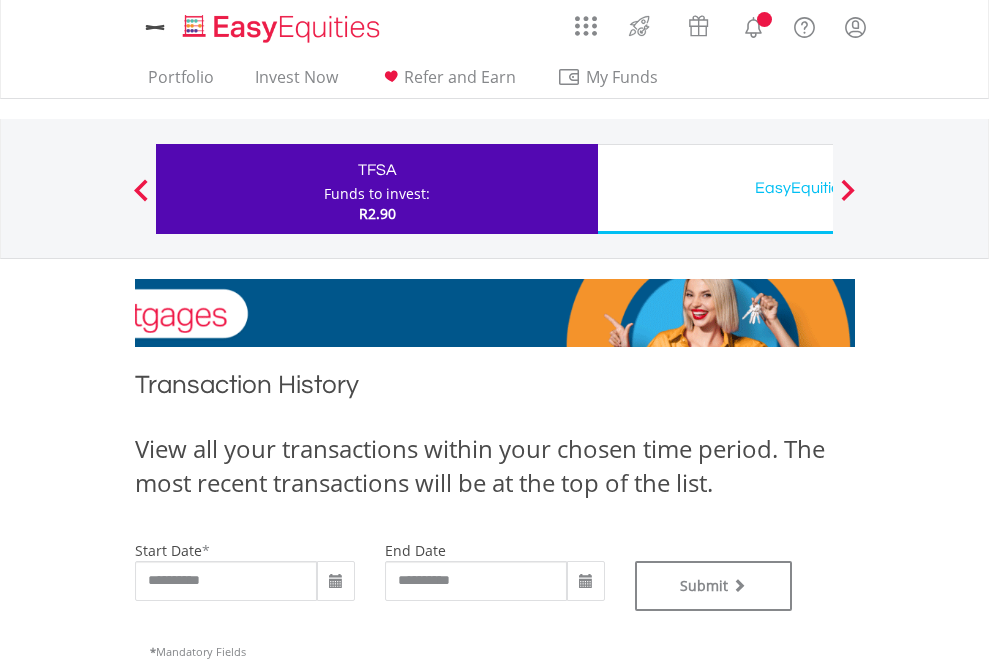 click on "EasyEquities USD" at bounding box center (818, 188) 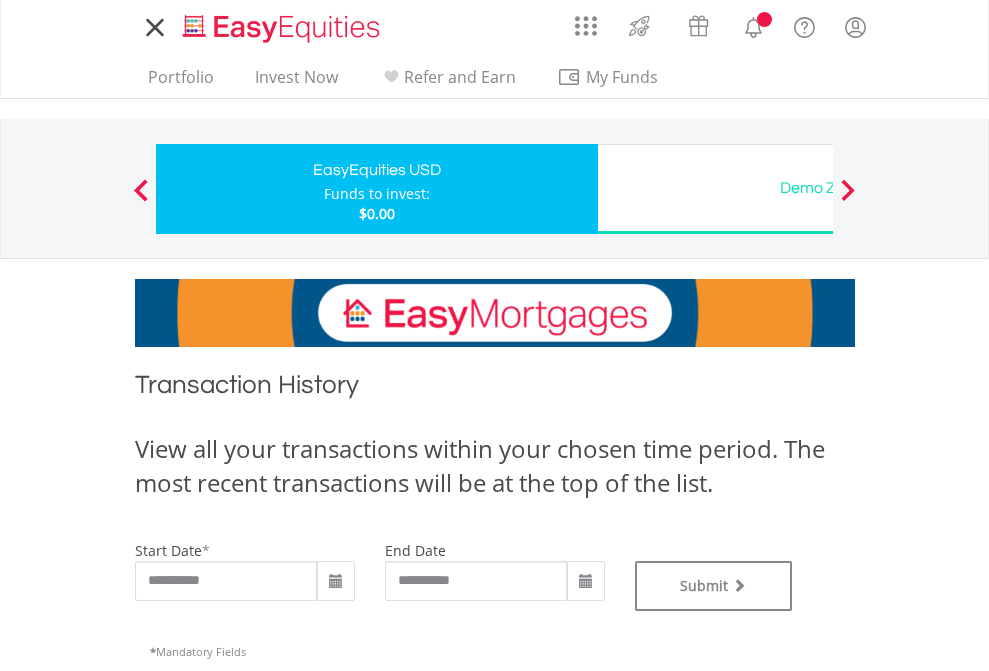 scroll, scrollTop: 0, scrollLeft: 0, axis: both 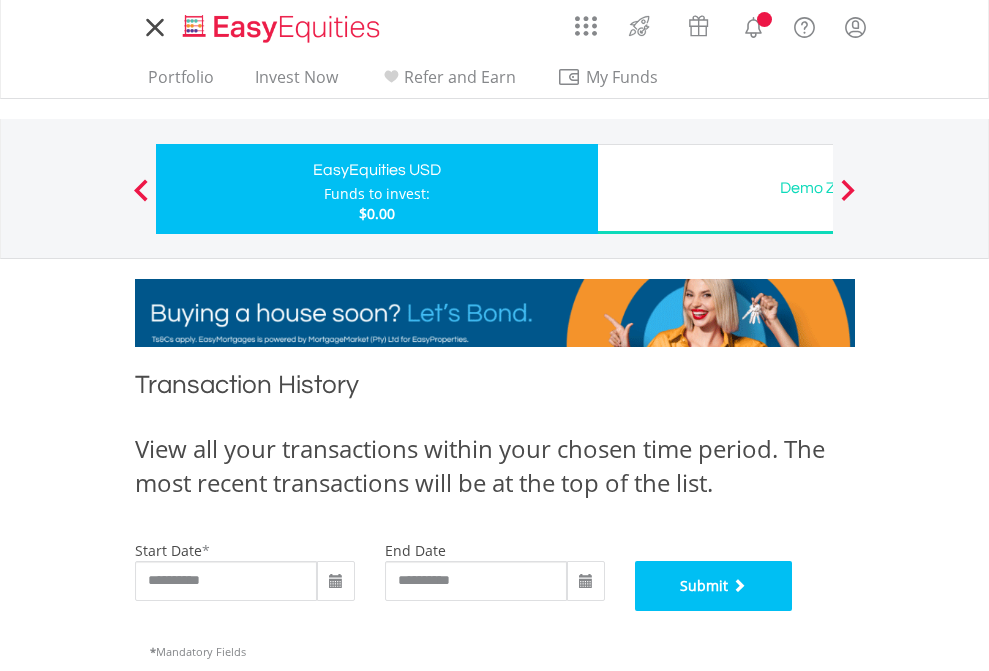 click on "Submit" at bounding box center [714, 586] 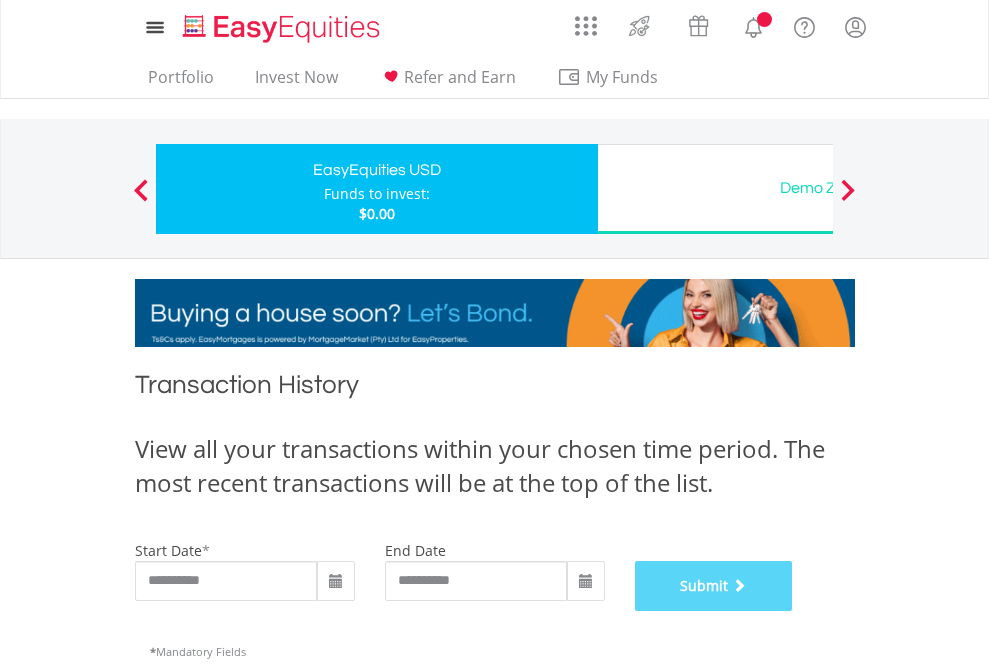 scroll, scrollTop: 811, scrollLeft: 0, axis: vertical 